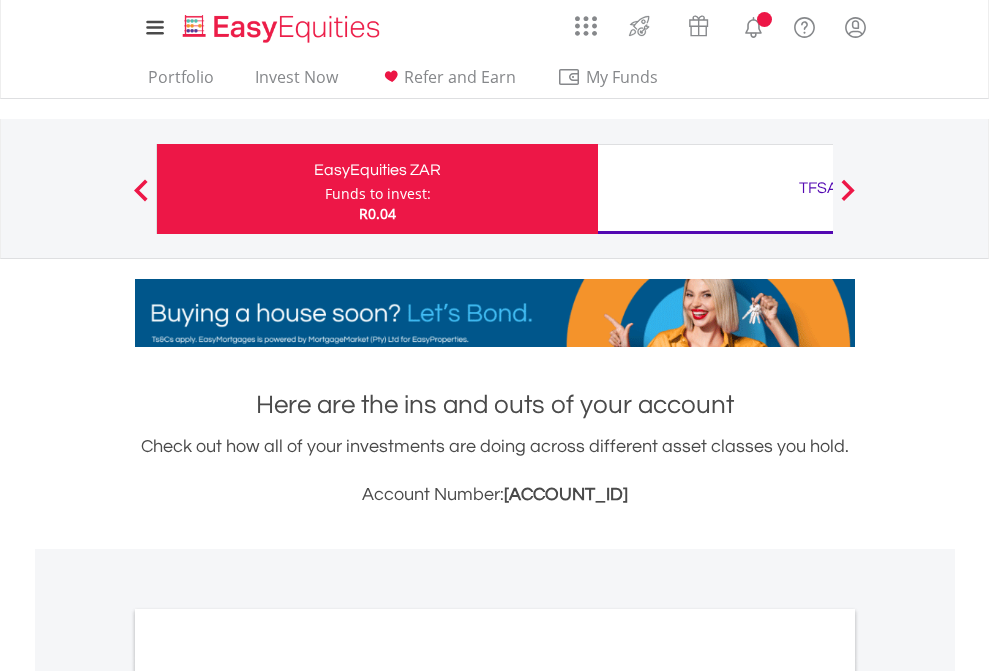 scroll, scrollTop: 0, scrollLeft: 0, axis: both 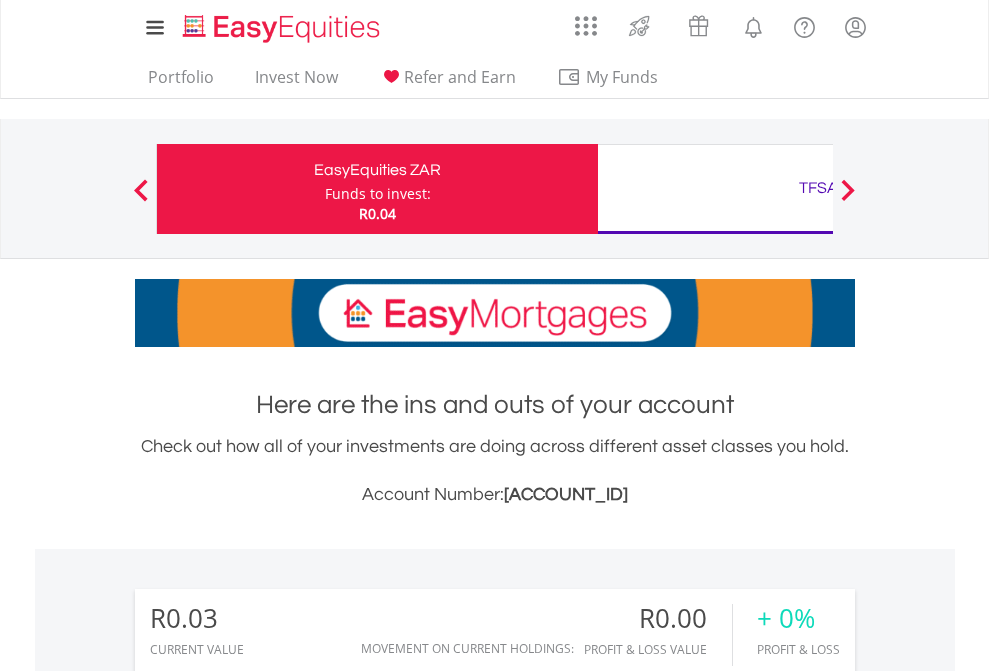 click on "Funds to invest:" at bounding box center [378, 194] 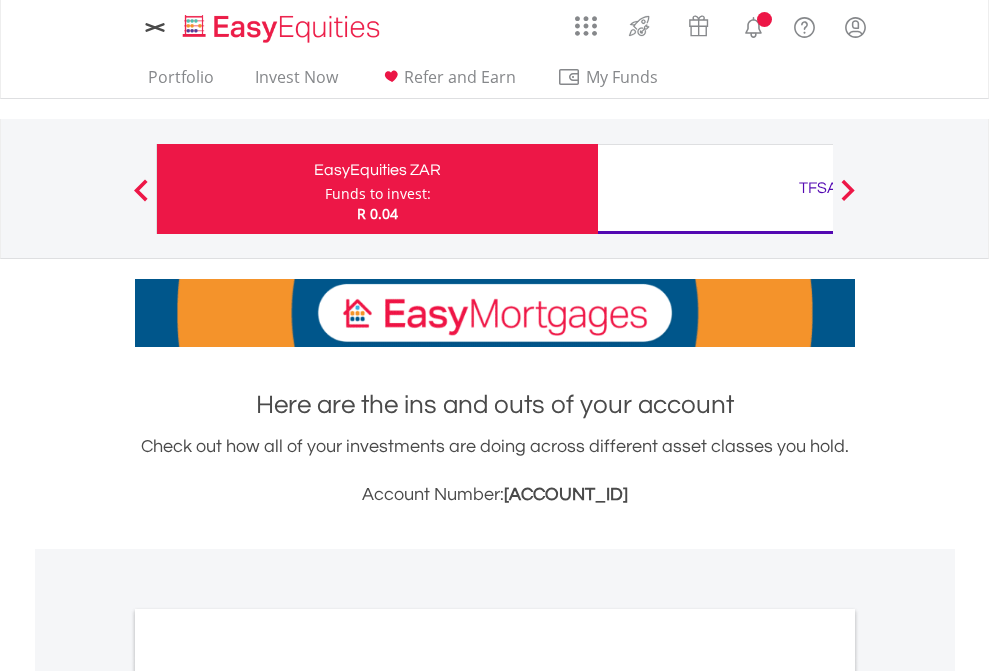 scroll, scrollTop: 0, scrollLeft: 0, axis: both 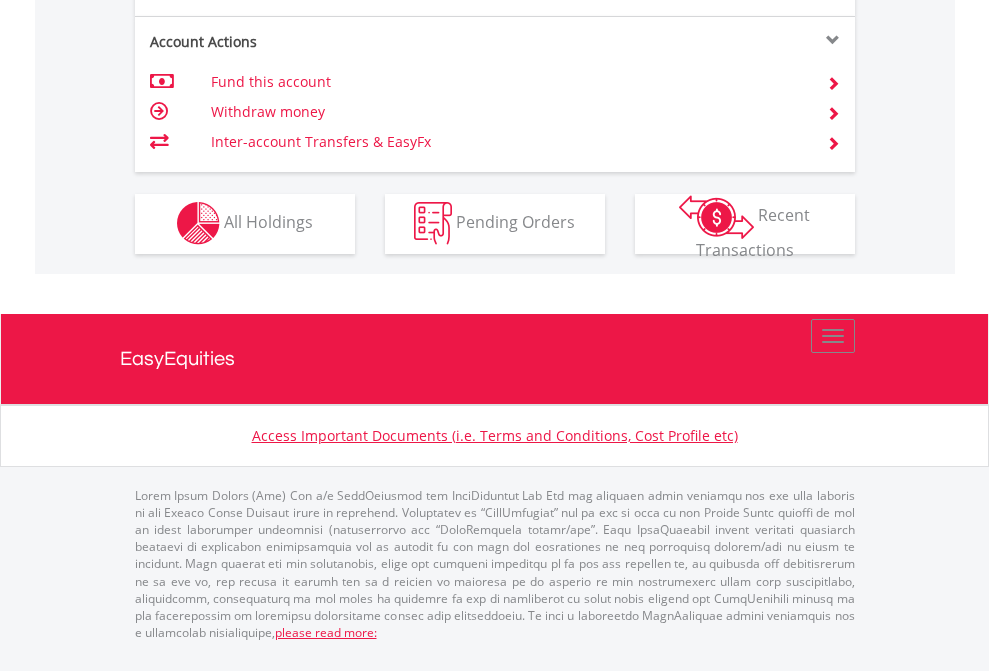 click on "Investment types" at bounding box center (706, -353) 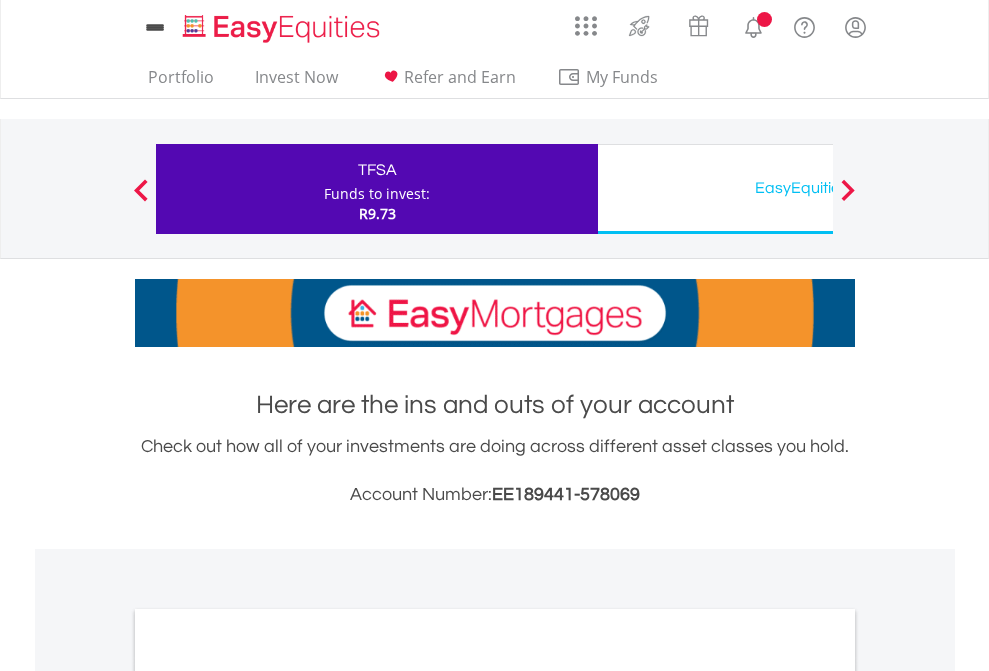 scroll, scrollTop: 0, scrollLeft: 0, axis: both 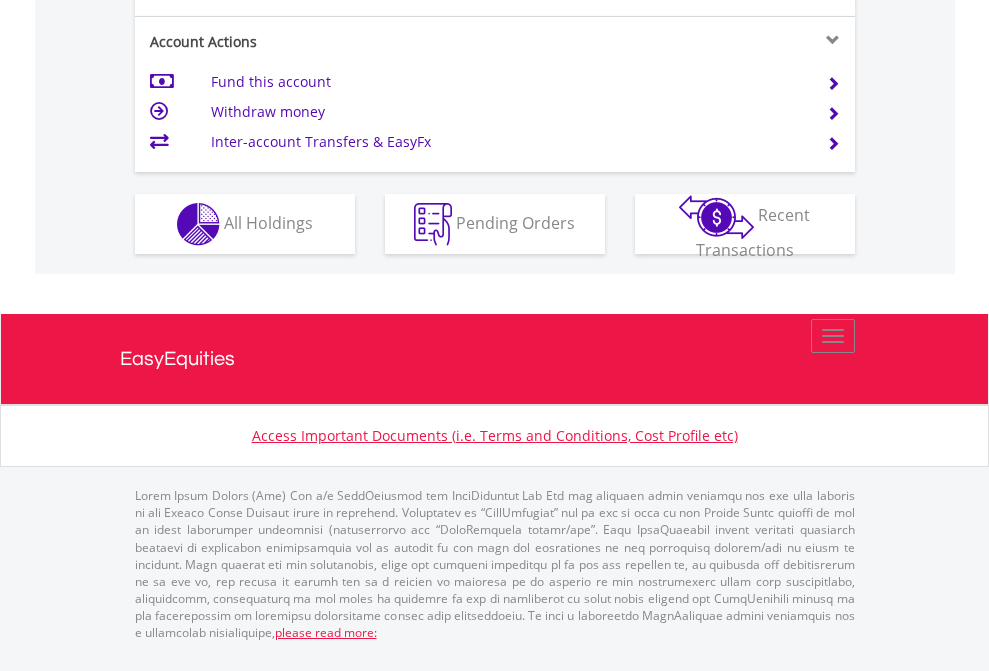 click on "Investment types" at bounding box center (706, -337) 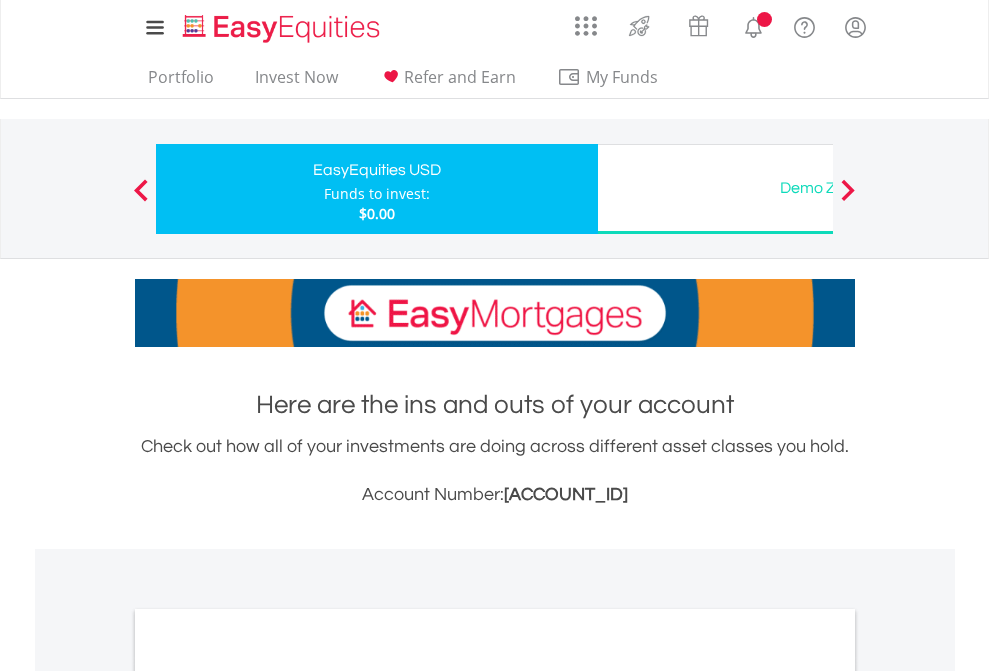 scroll, scrollTop: 0, scrollLeft: 0, axis: both 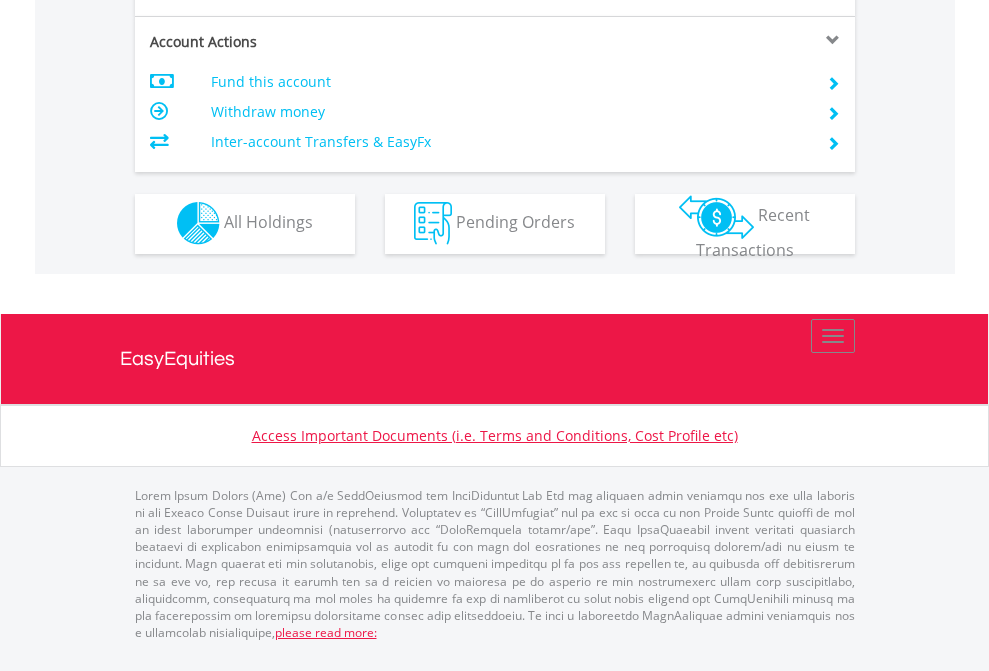 click on "Investment types" at bounding box center (706, -353) 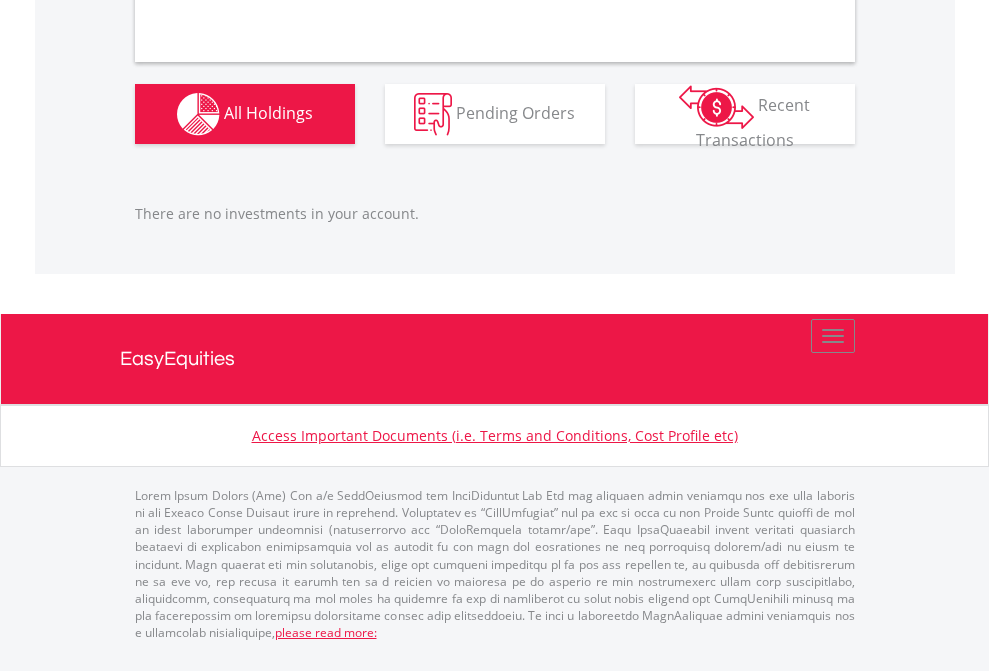 scroll, scrollTop: 1980, scrollLeft: 0, axis: vertical 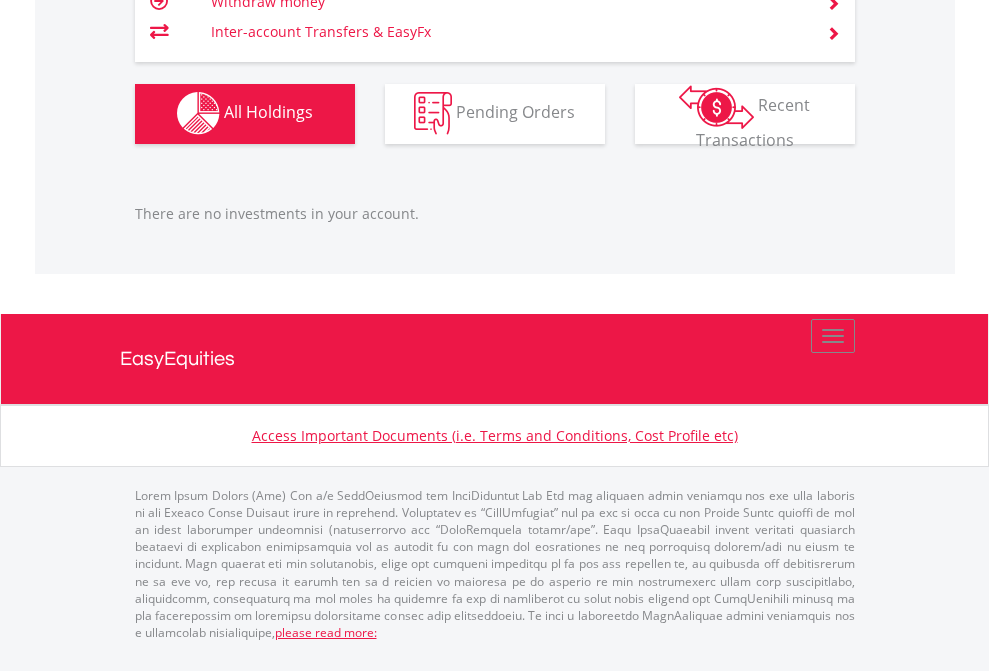 click on "TFSA" at bounding box center [818, -1142] 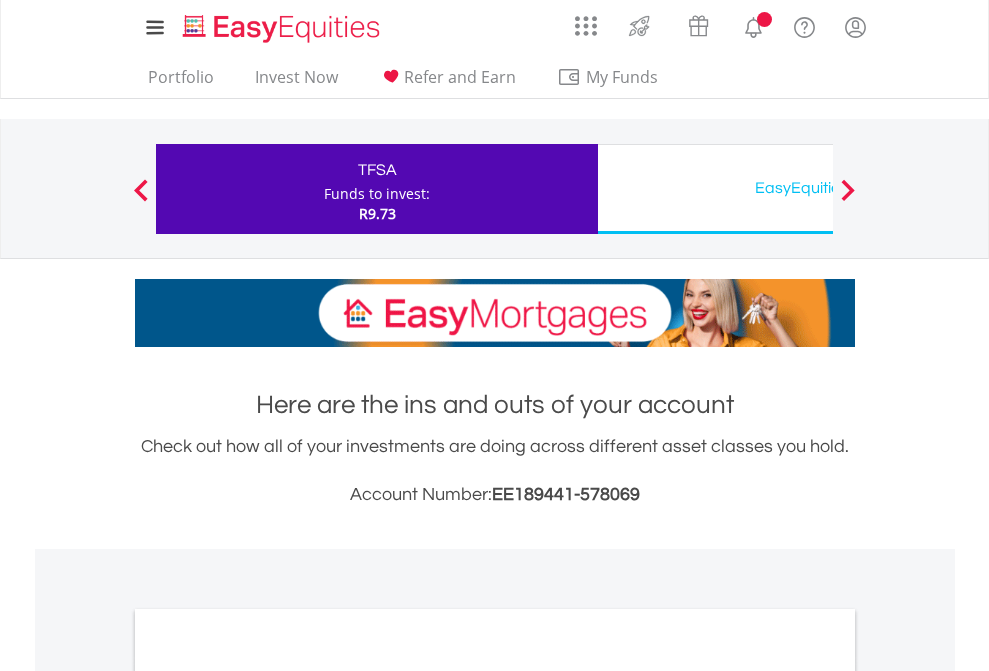 scroll, scrollTop: 1202, scrollLeft: 0, axis: vertical 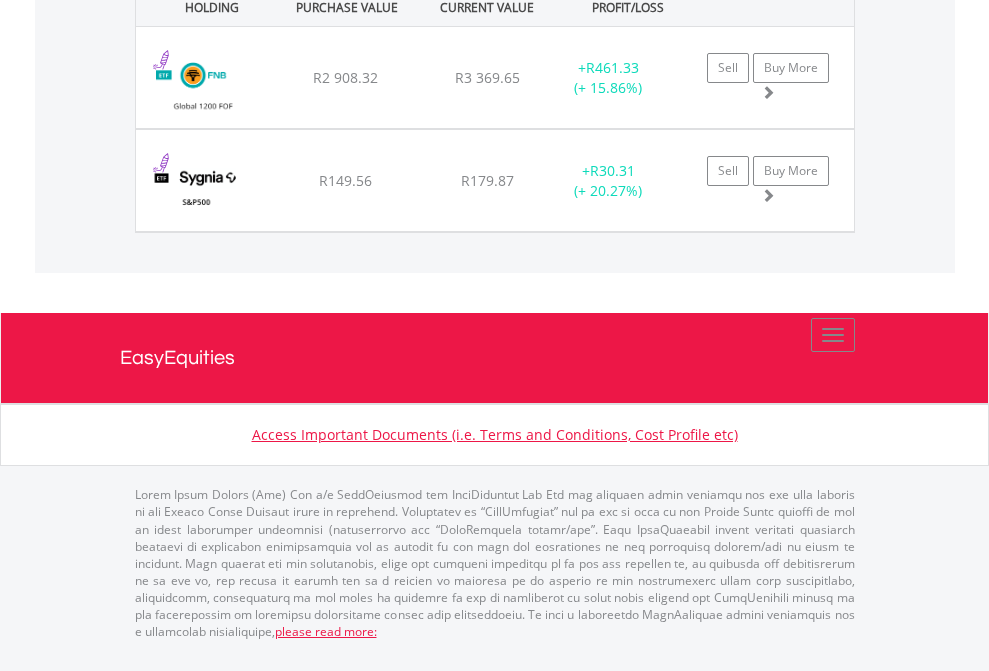 click on "EasyEquities USD" at bounding box center [818, -1442] 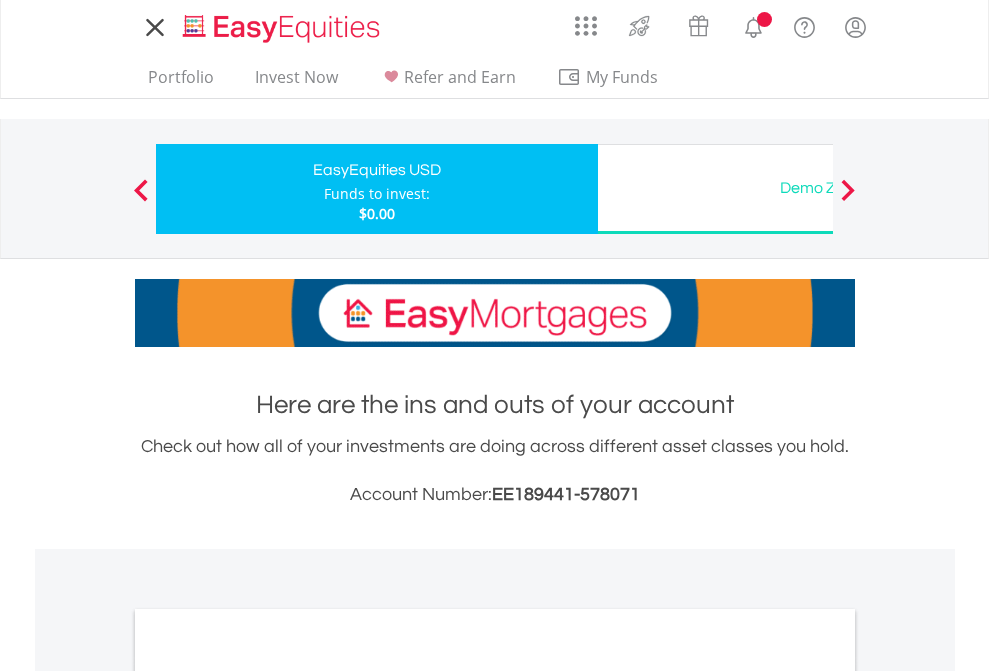 scroll, scrollTop: 0, scrollLeft: 0, axis: both 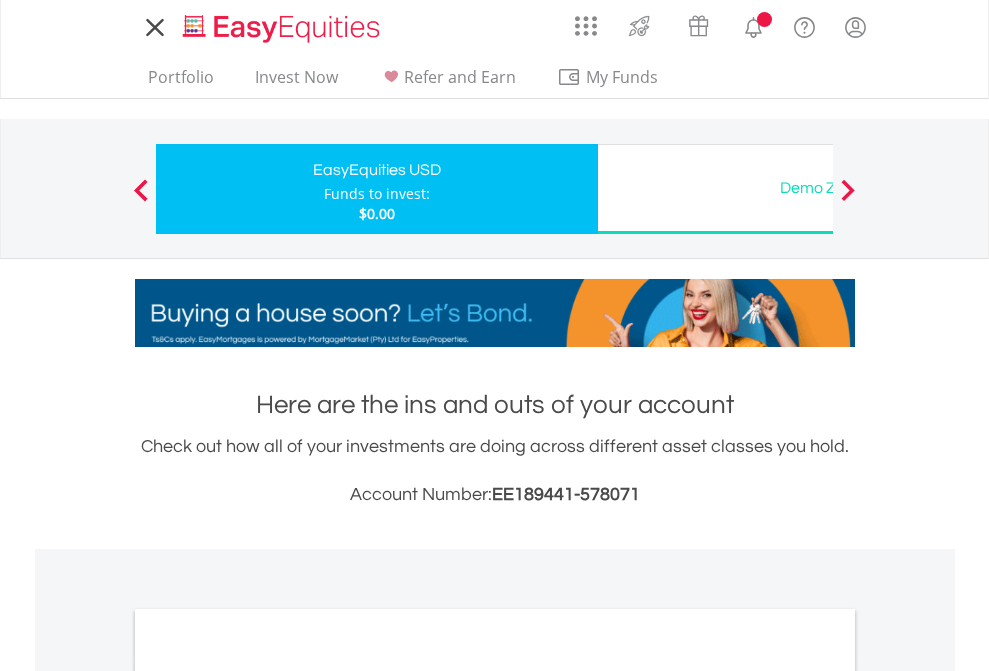 click on "All Holdings" at bounding box center (268, 1096) 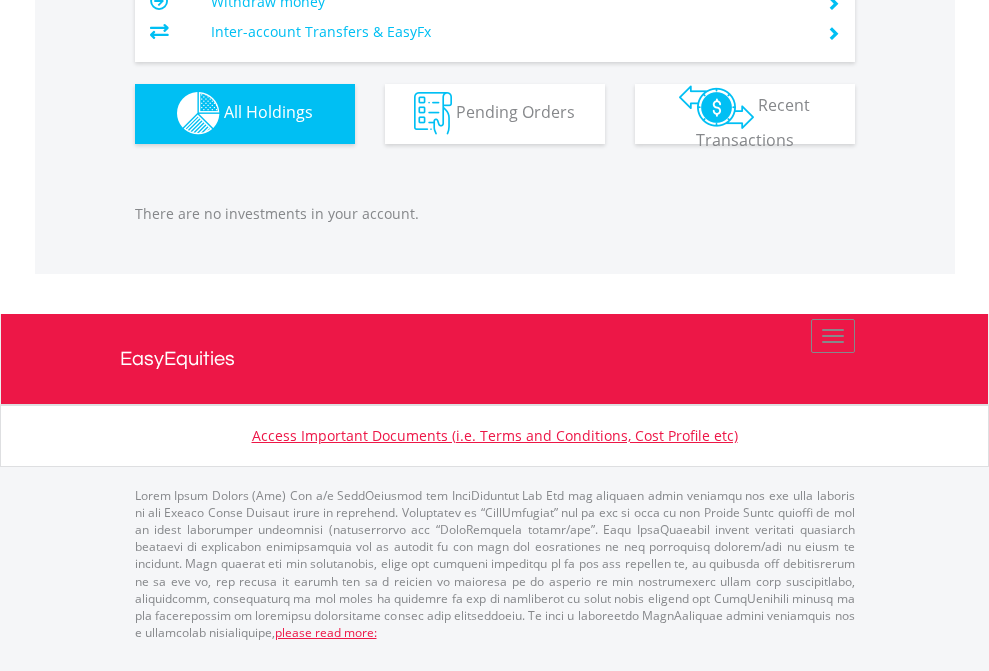 scroll, scrollTop: 1980, scrollLeft: 0, axis: vertical 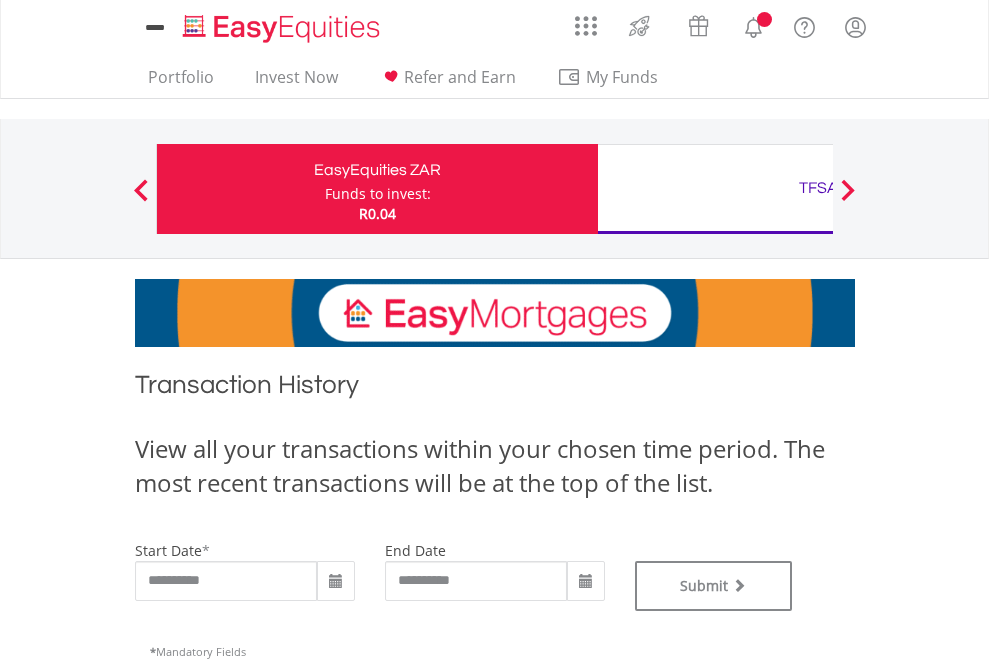 type on "**********" 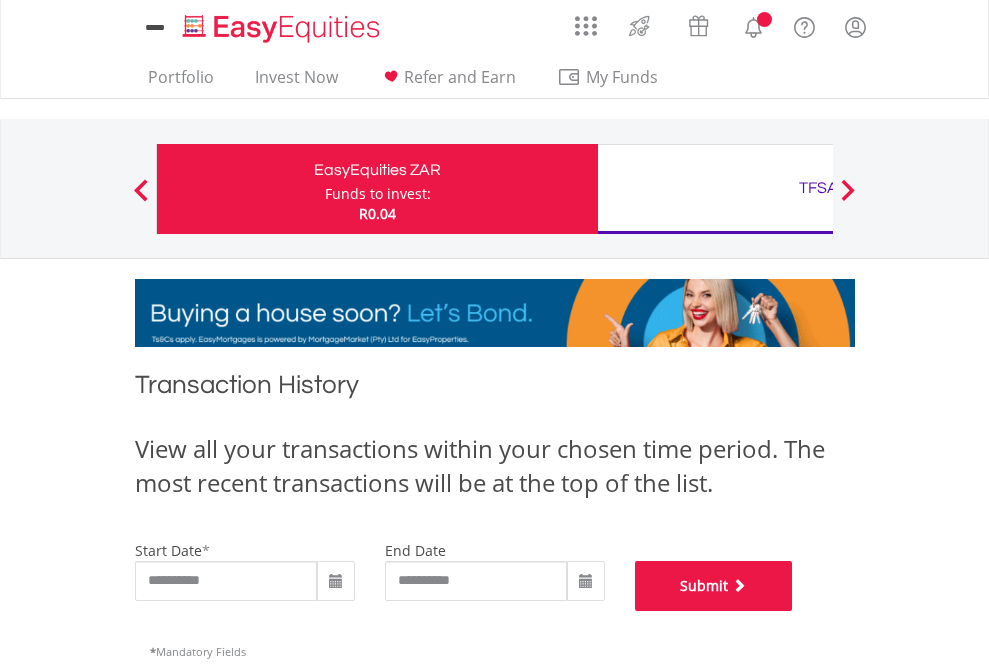 click on "Submit" at bounding box center (714, 586) 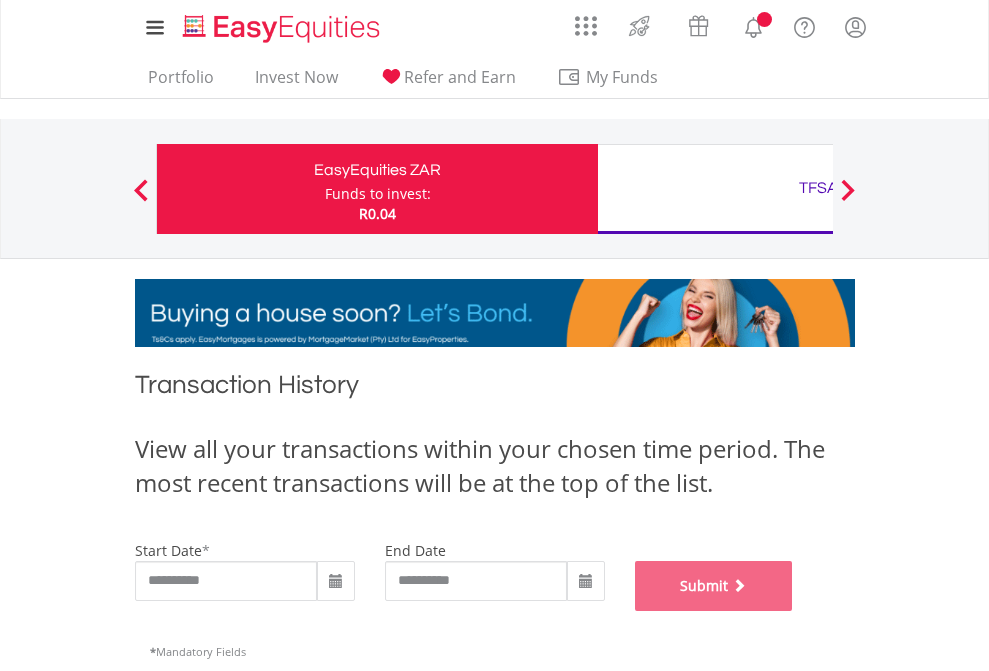 scroll, scrollTop: 811, scrollLeft: 0, axis: vertical 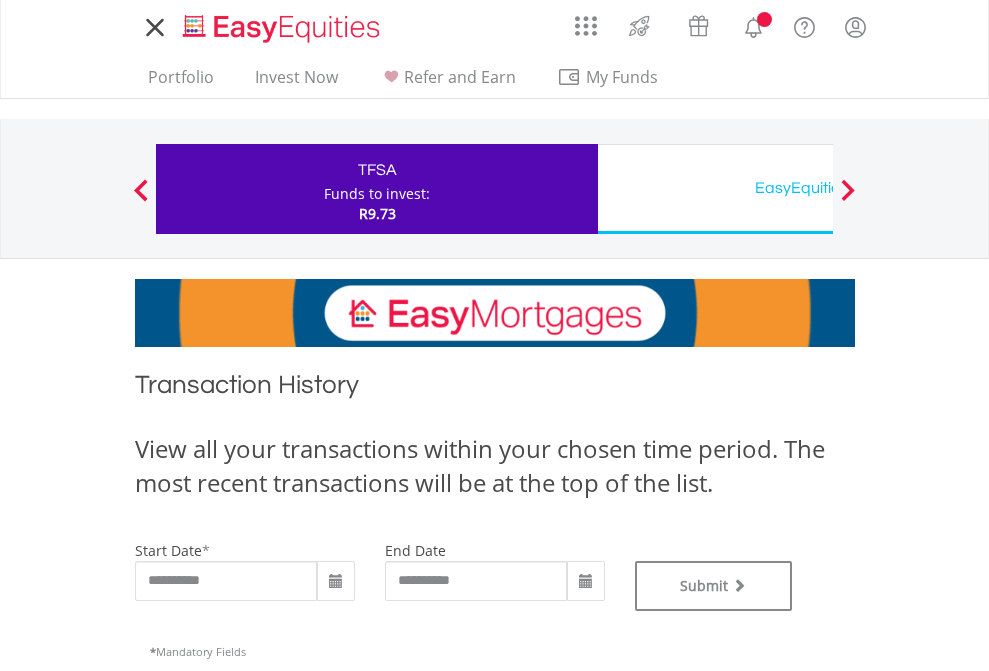 type on "**********" 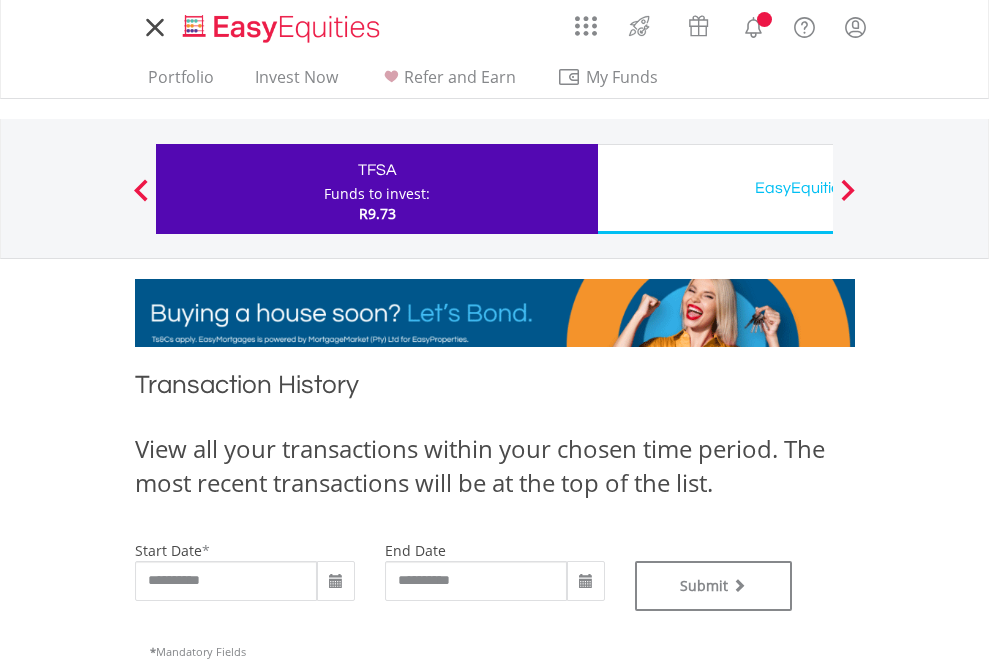 scroll, scrollTop: 0, scrollLeft: 0, axis: both 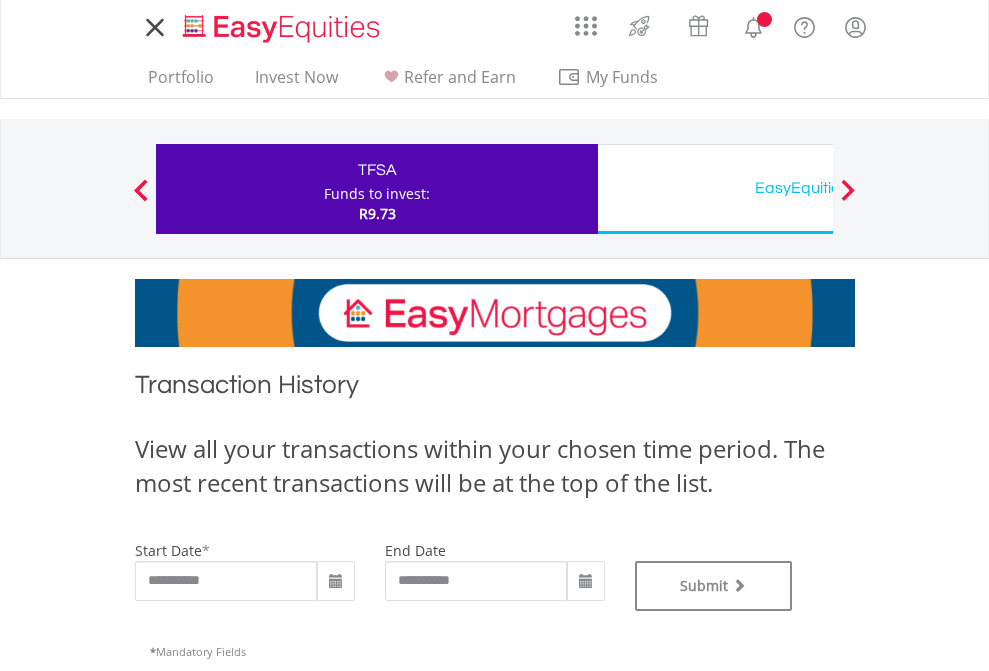 type on "**********" 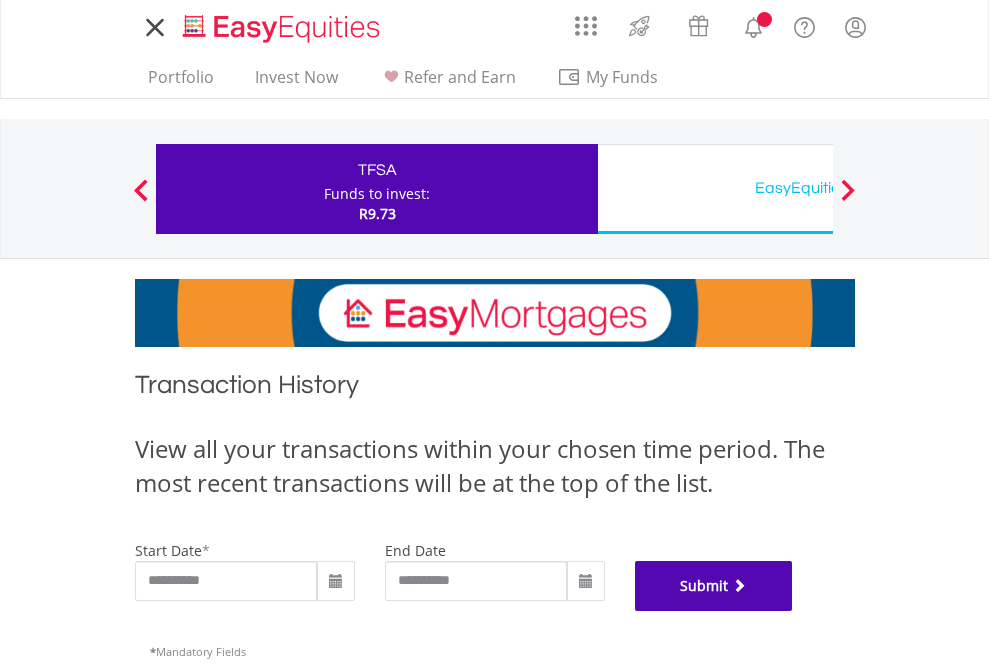 click on "Submit" at bounding box center (714, 586) 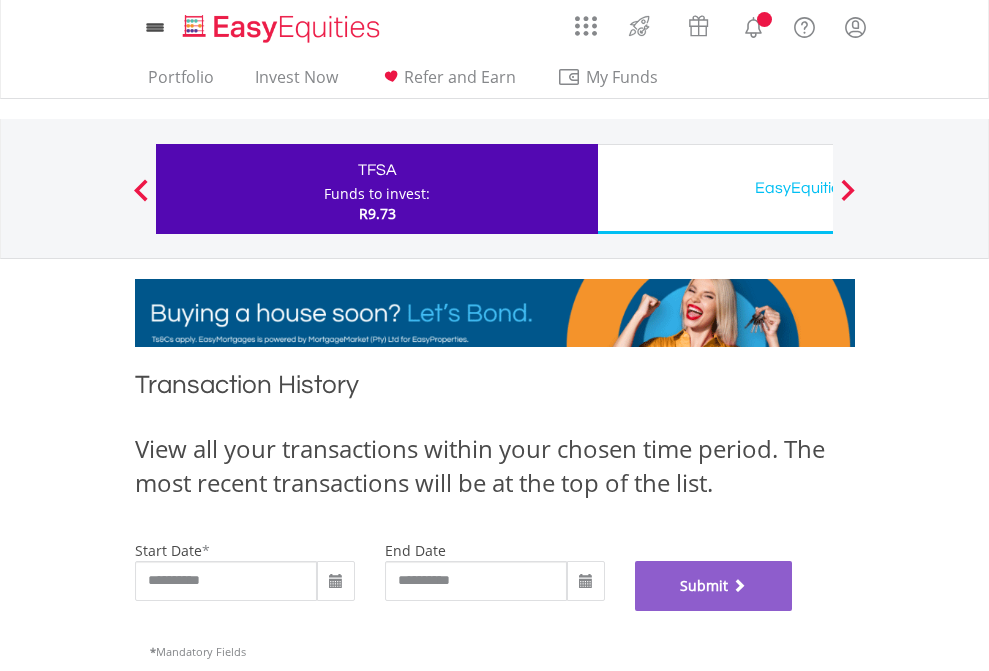 scroll, scrollTop: 811, scrollLeft: 0, axis: vertical 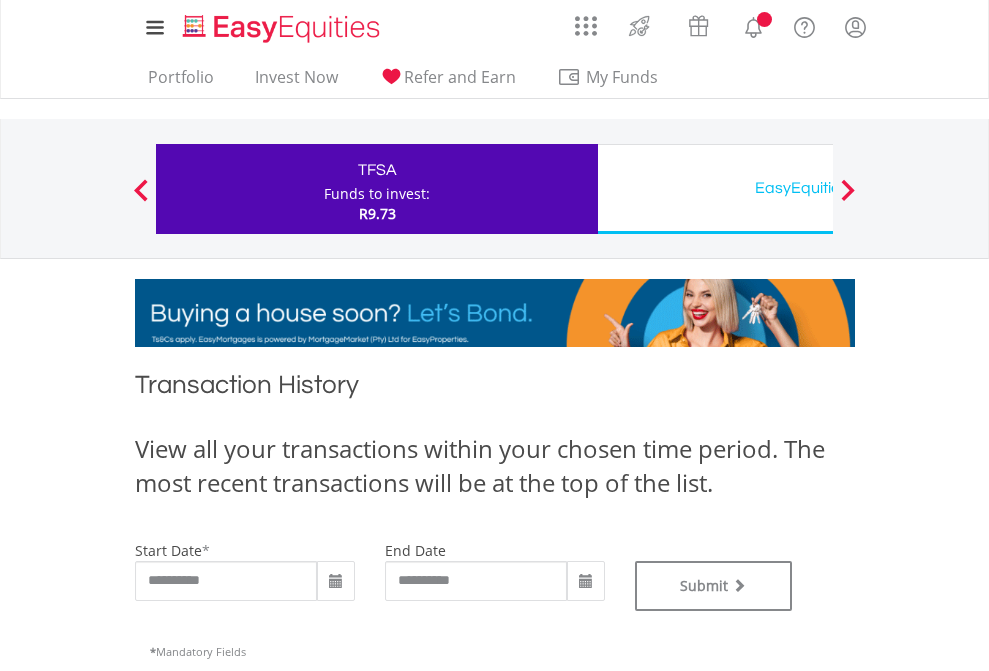 click on "EasyEquities USD" at bounding box center [818, 188] 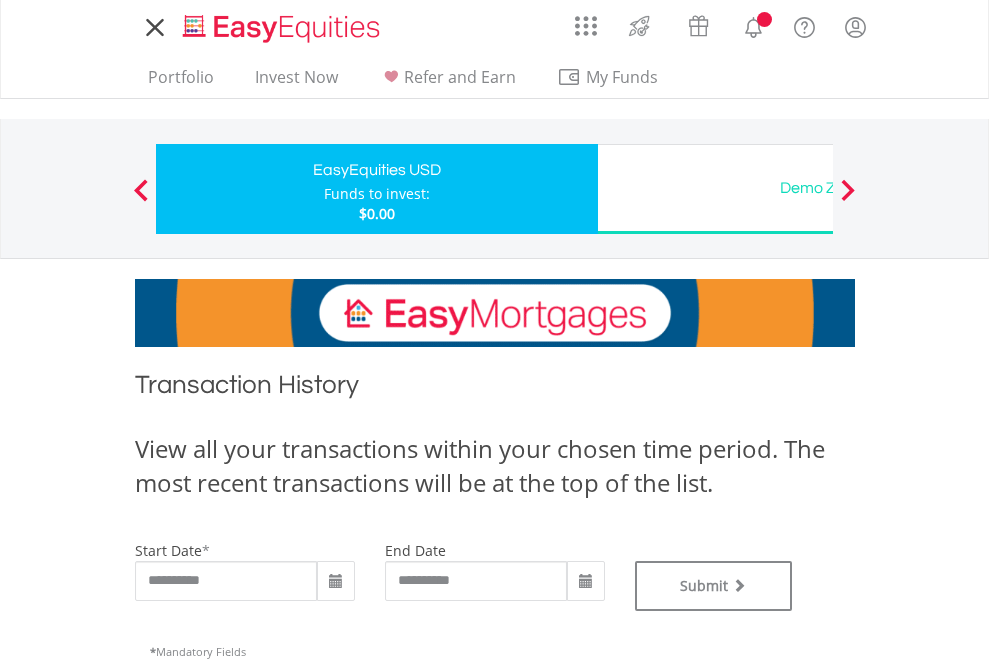 scroll, scrollTop: 0, scrollLeft: 0, axis: both 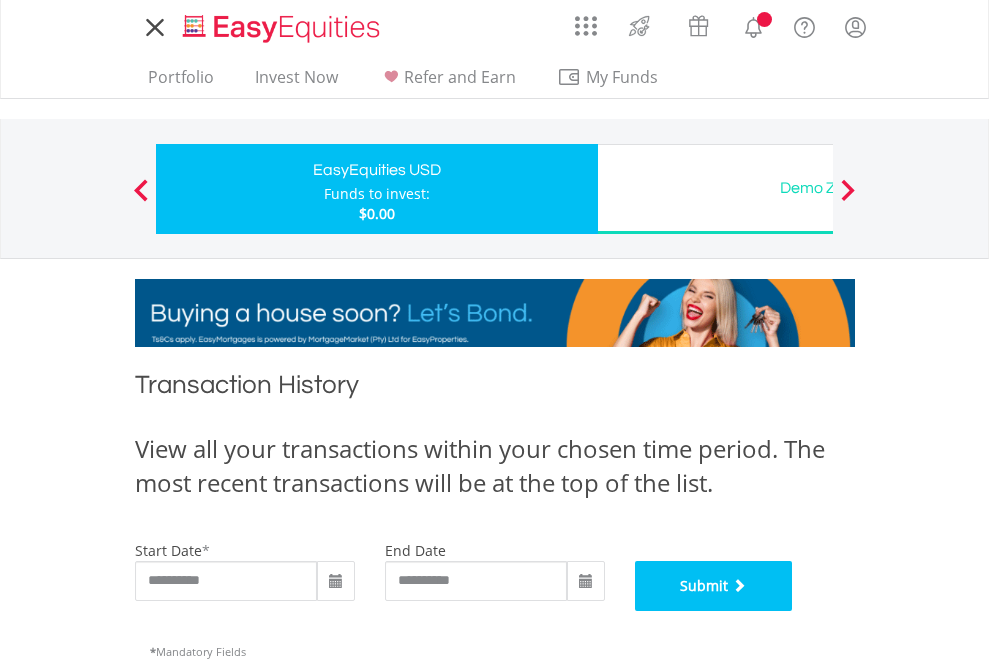 click on "Submit" at bounding box center [714, 586] 